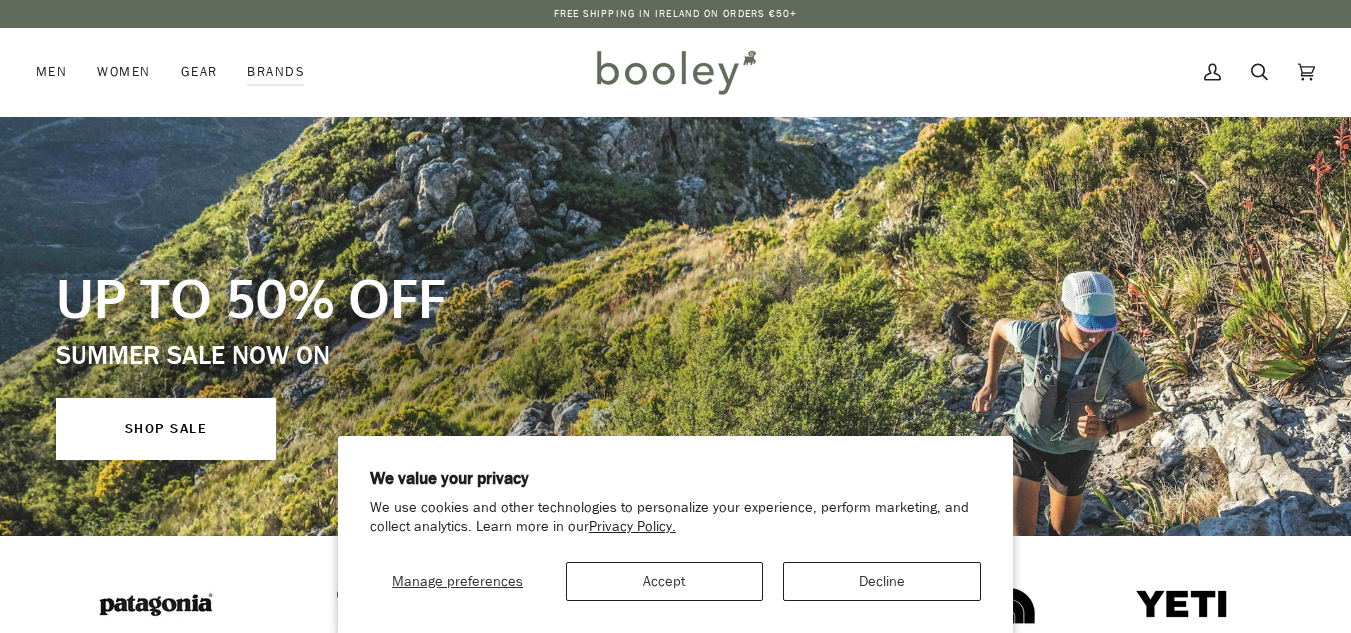 scroll, scrollTop: 0, scrollLeft: 0, axis: both 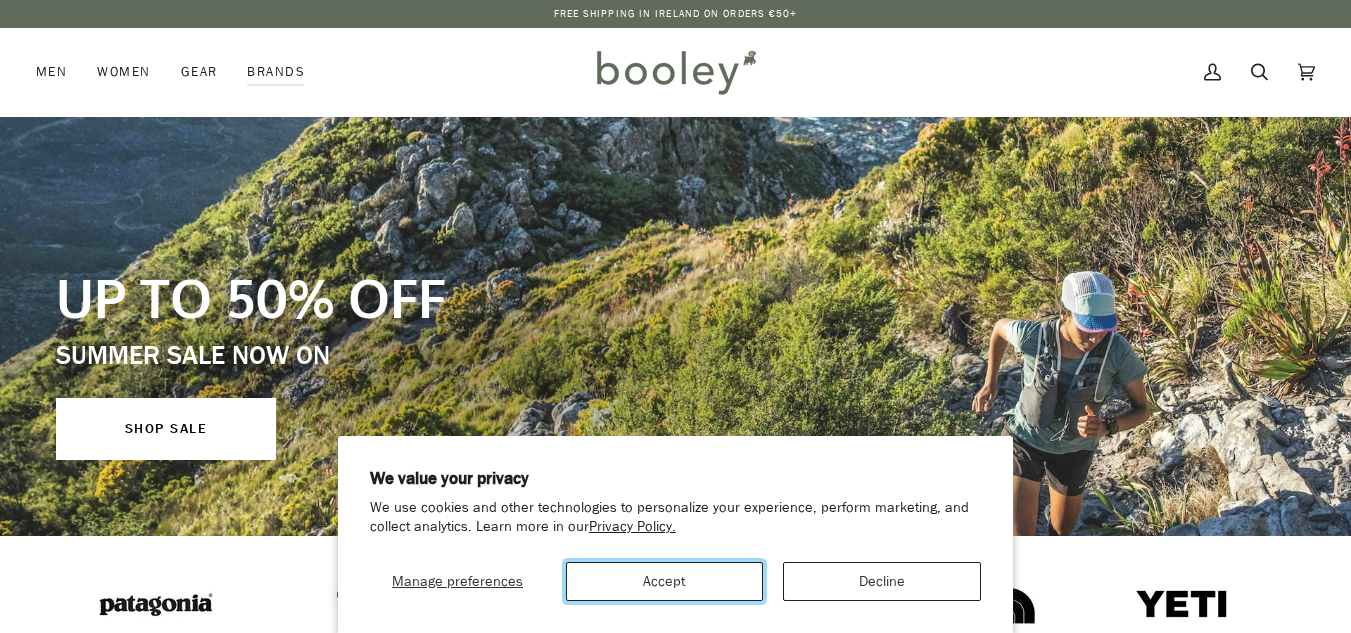 click on "Accept" at bounding box center [665, 581] 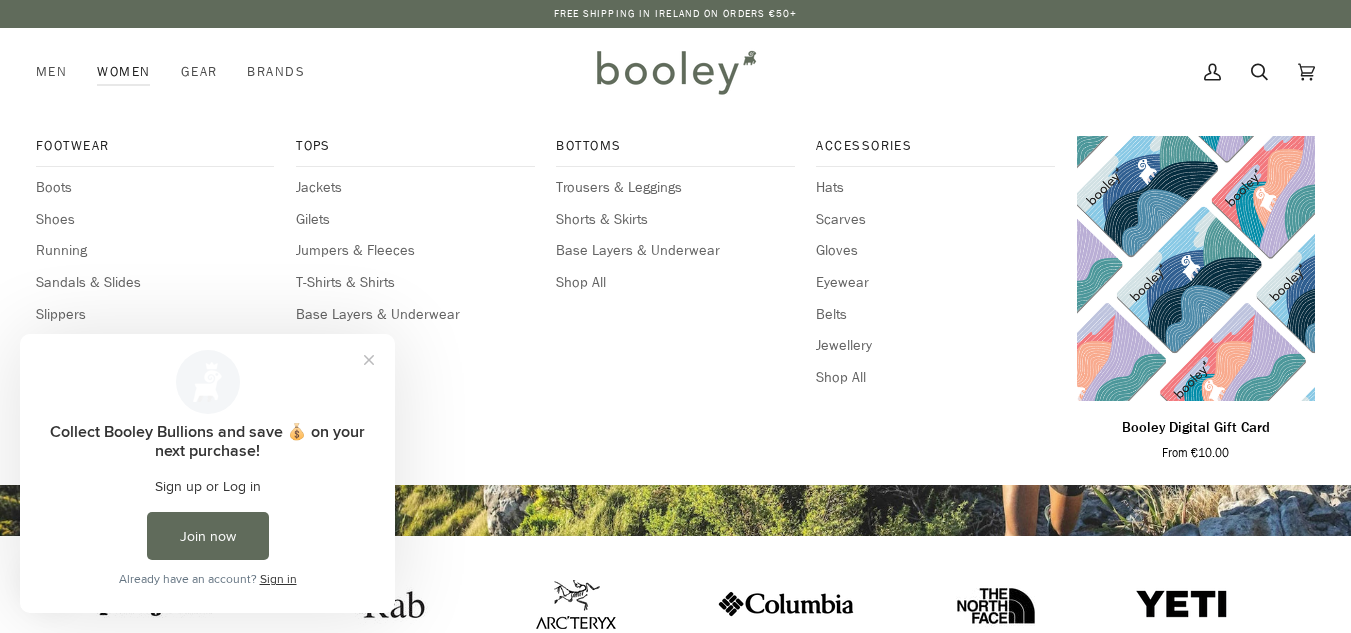 scroll, scrollTop: 0, scrollLeft: 0, axis: both 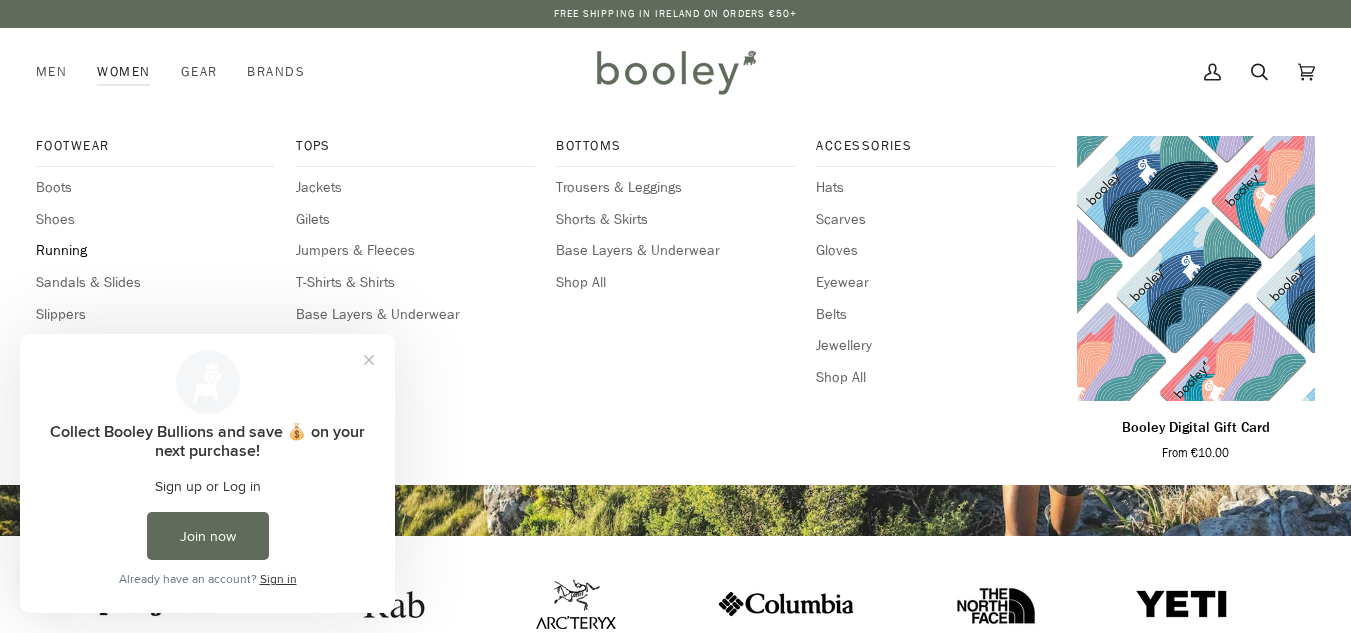 click on "Running" at bounding box center [155, 251] 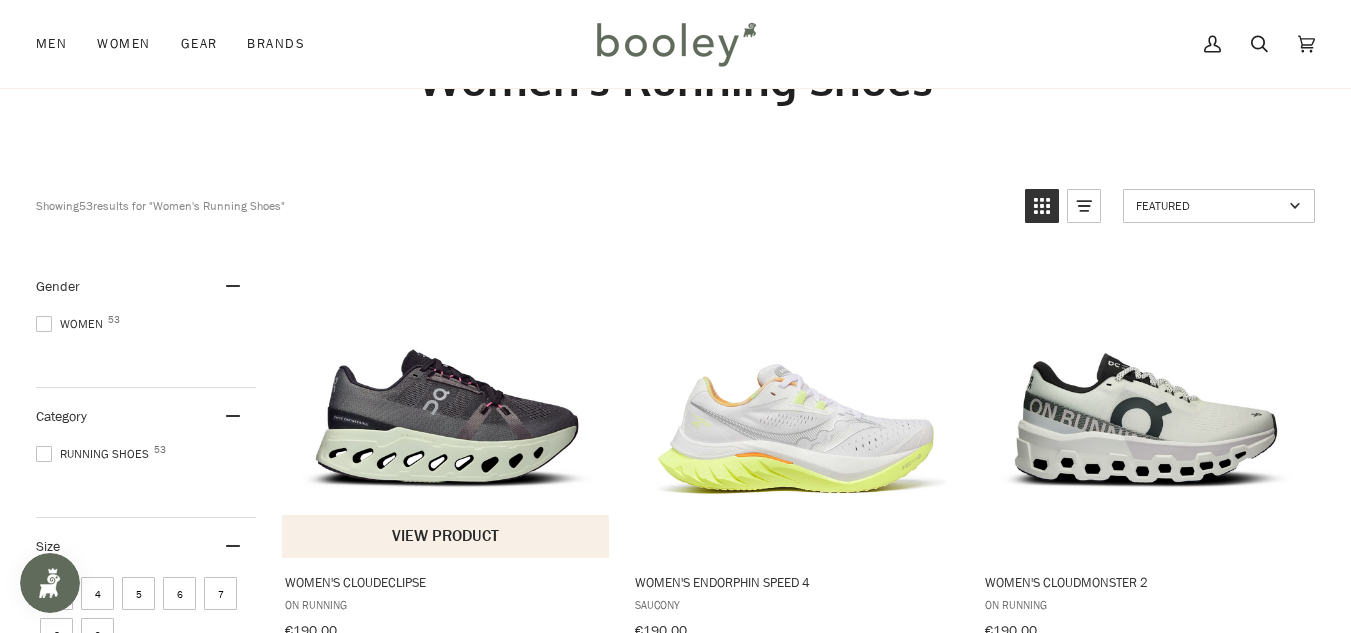 scroll, scrollTop: 300, scrollLeft: 0, axis: vertical 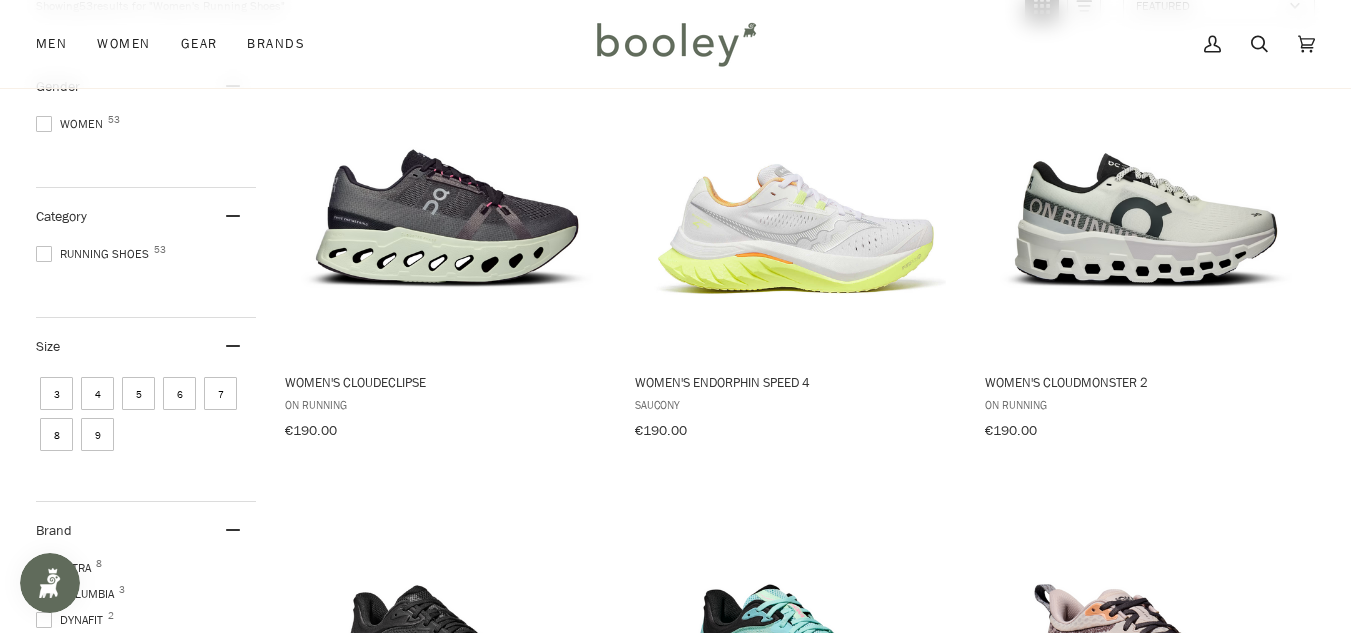 click on "5" at bounding box center [138, 393] 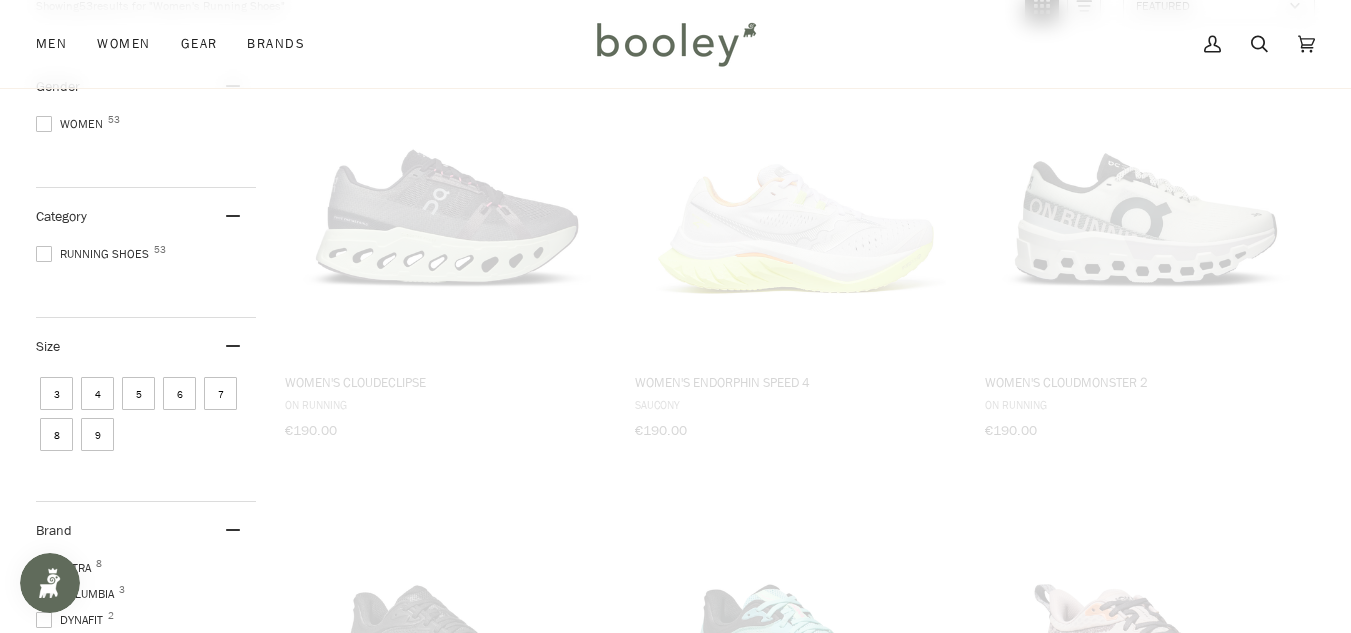 scroll, scrollTop: 199, scrollLeft: 0, axis: vertical 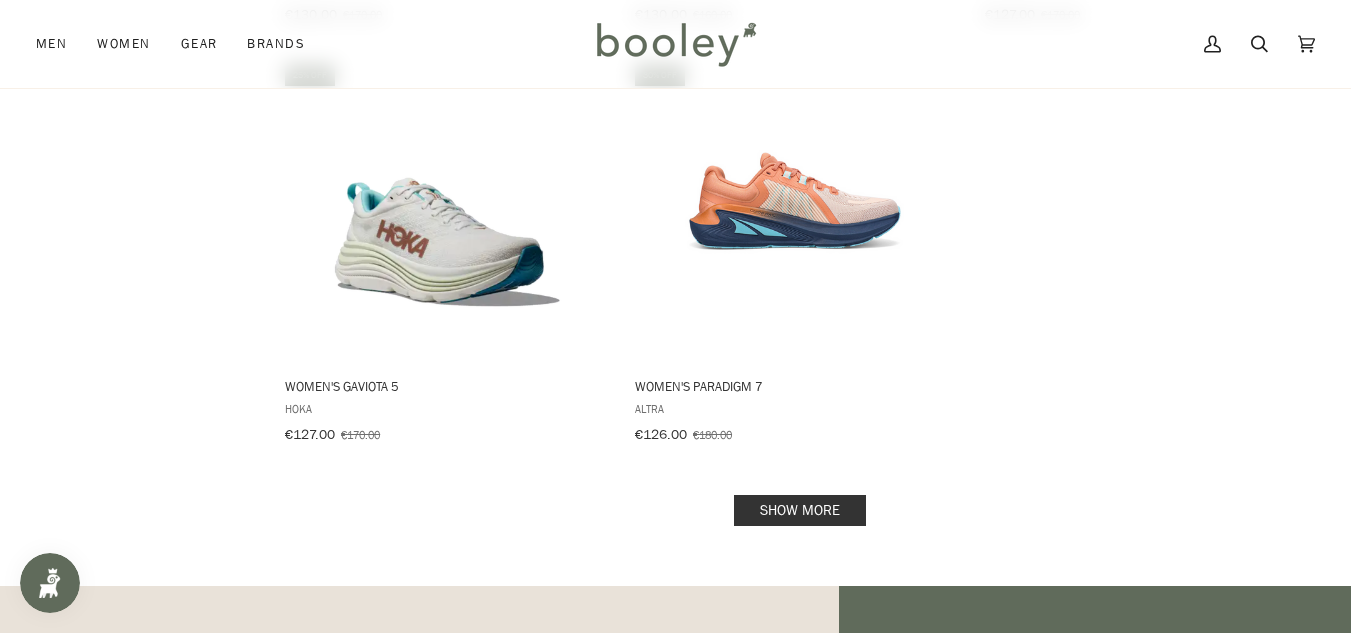 click on "Show more" at bounding box center [800, 510] 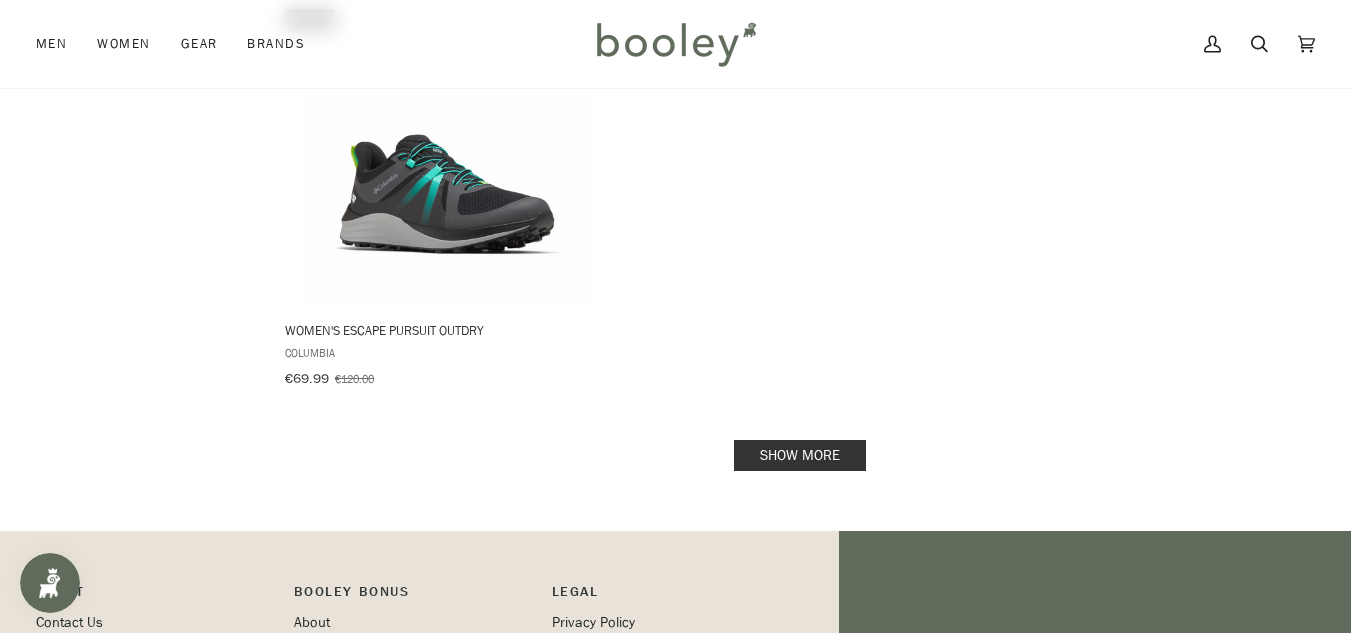 scroll, scrollTop: 5813, scrollLeft: 0, axis: vertical 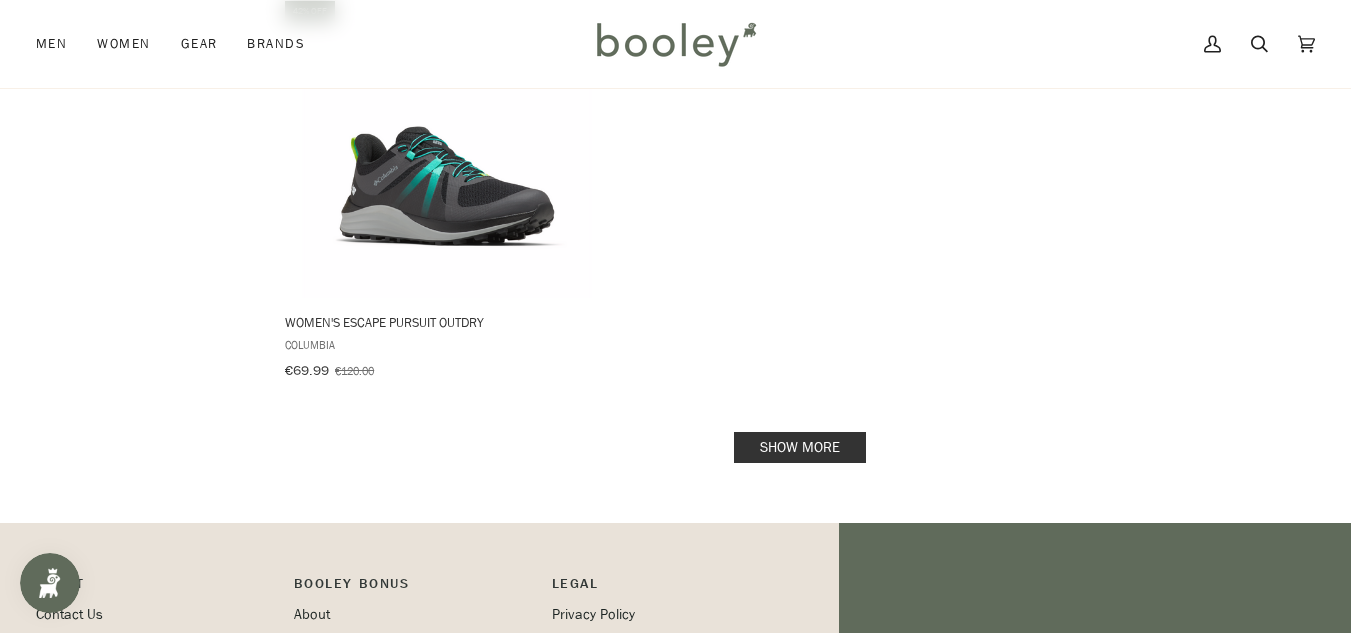 click on "Show more" at bounding box center [800, 447] 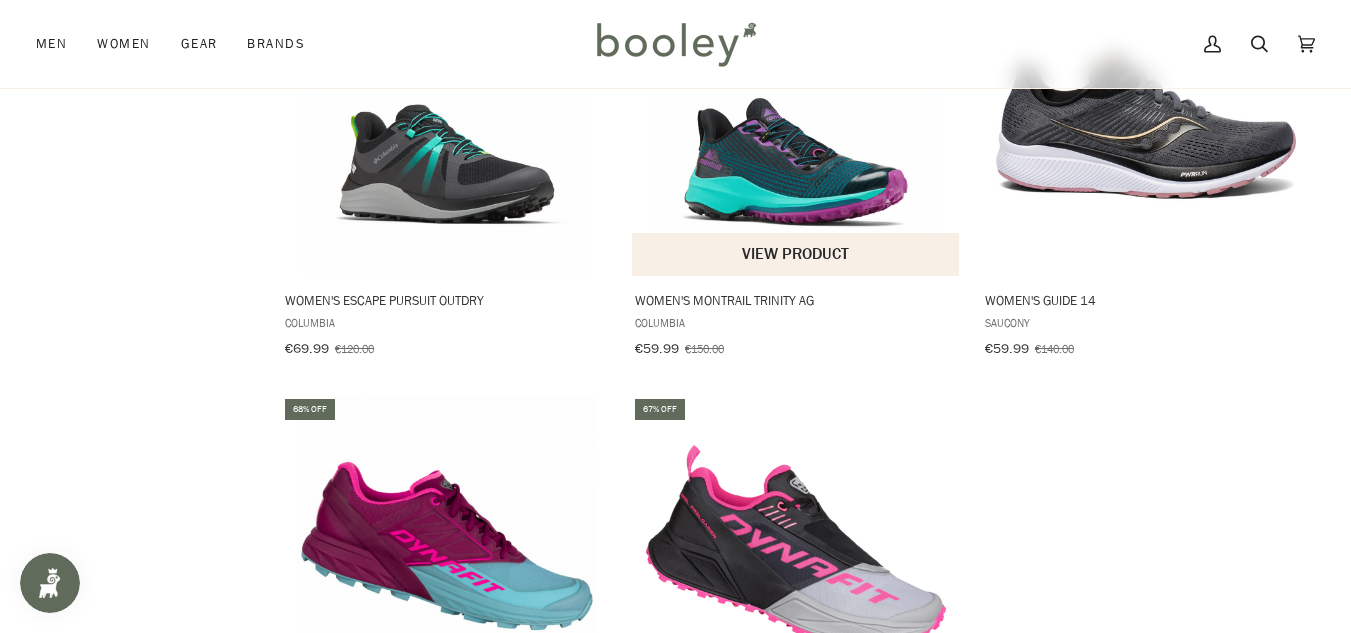scroll, scrollTop: 5813, scrollLeft: 0, axis: vertical 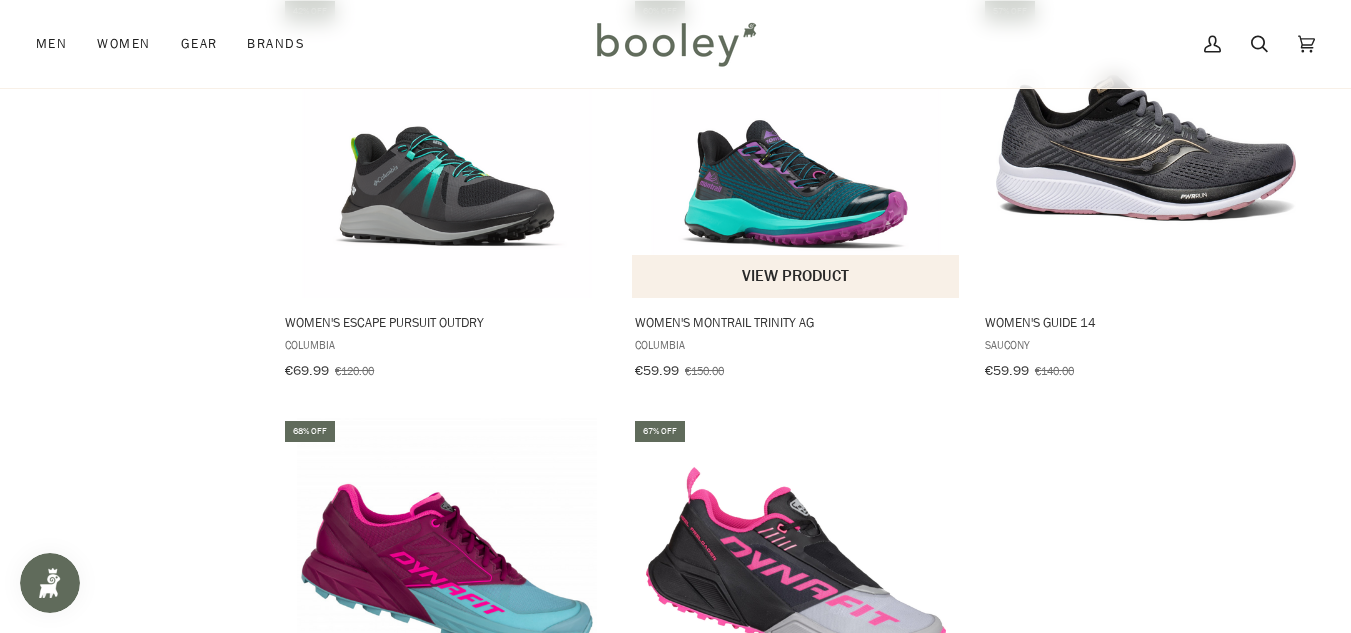 click at bounding box center [796, 148] 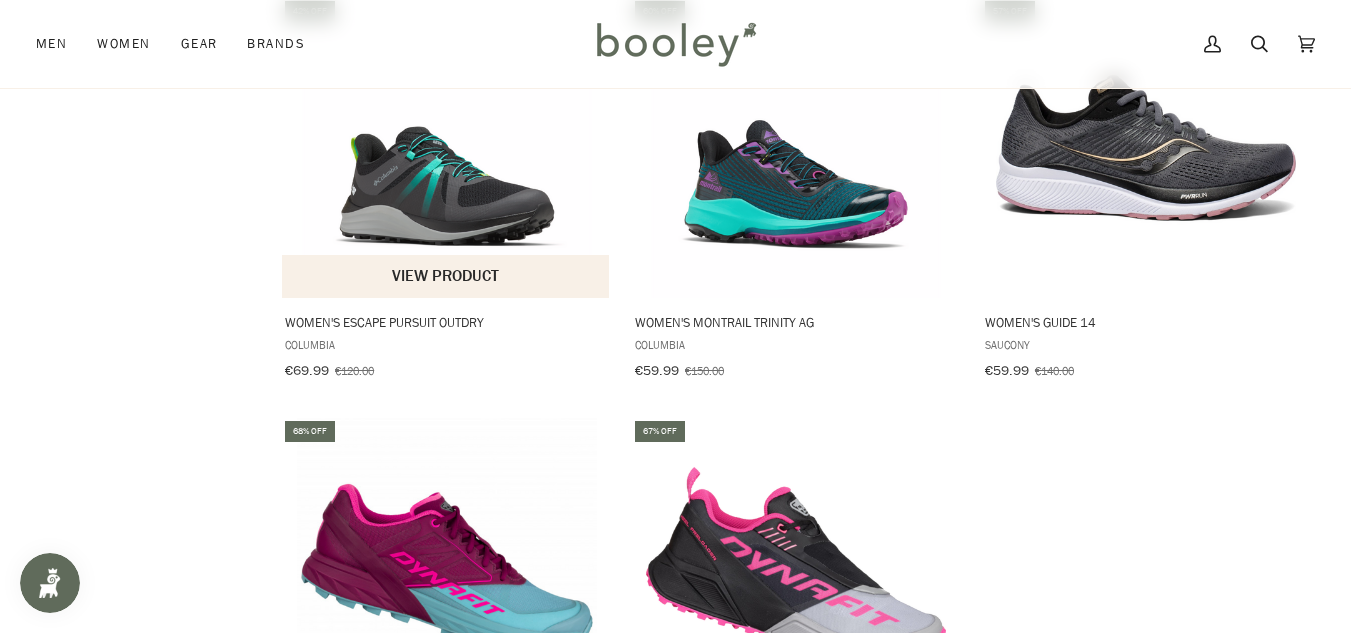 click at bounding box center [447, 148] 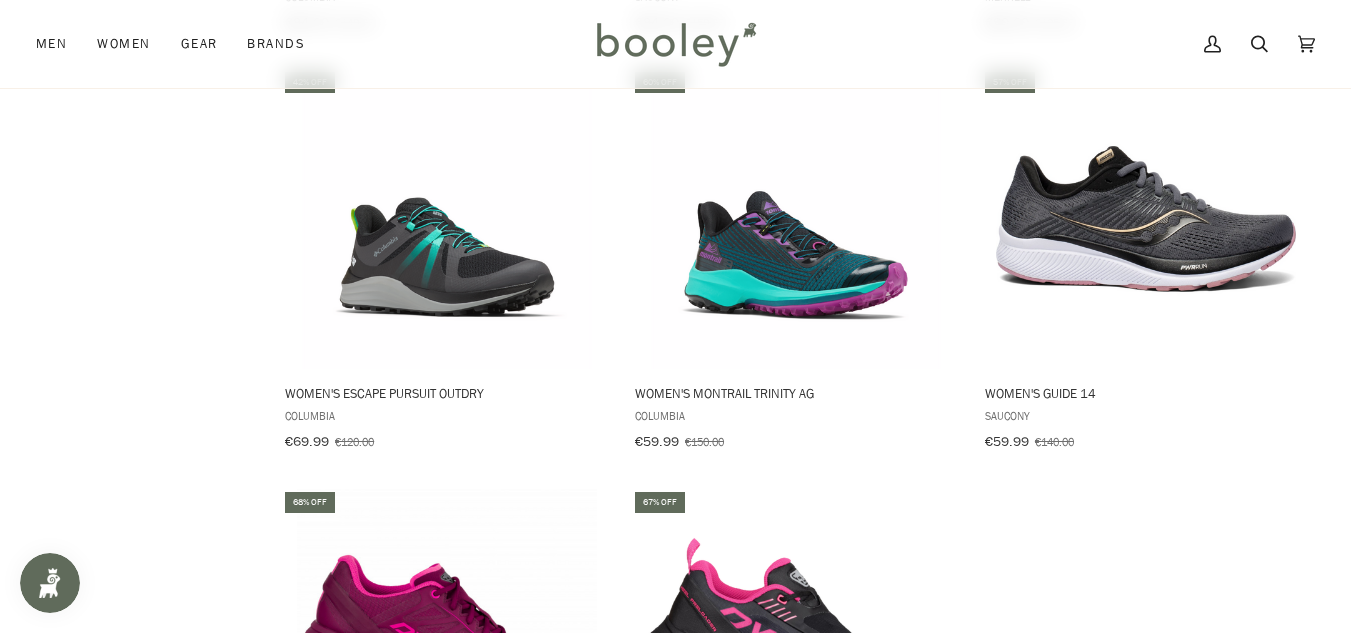 scroll, scrollTop: 5713, scrollLeft: 0, axis: vertical 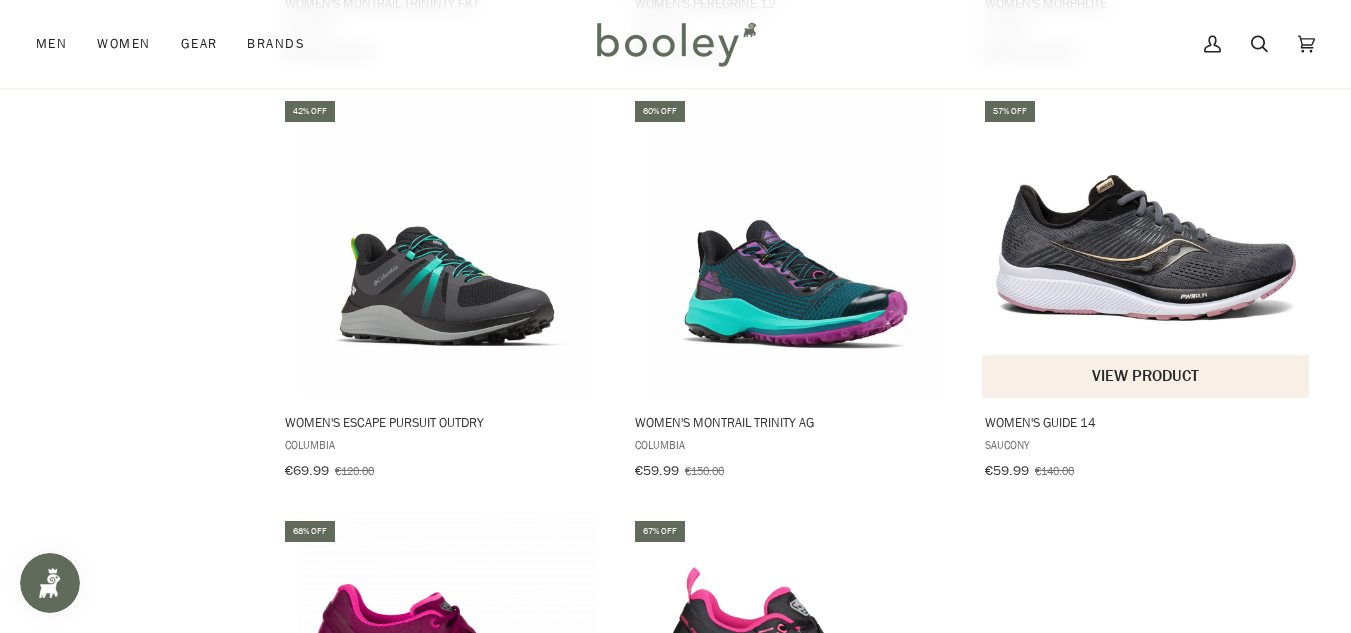 click at bounding box center [1146, 248] 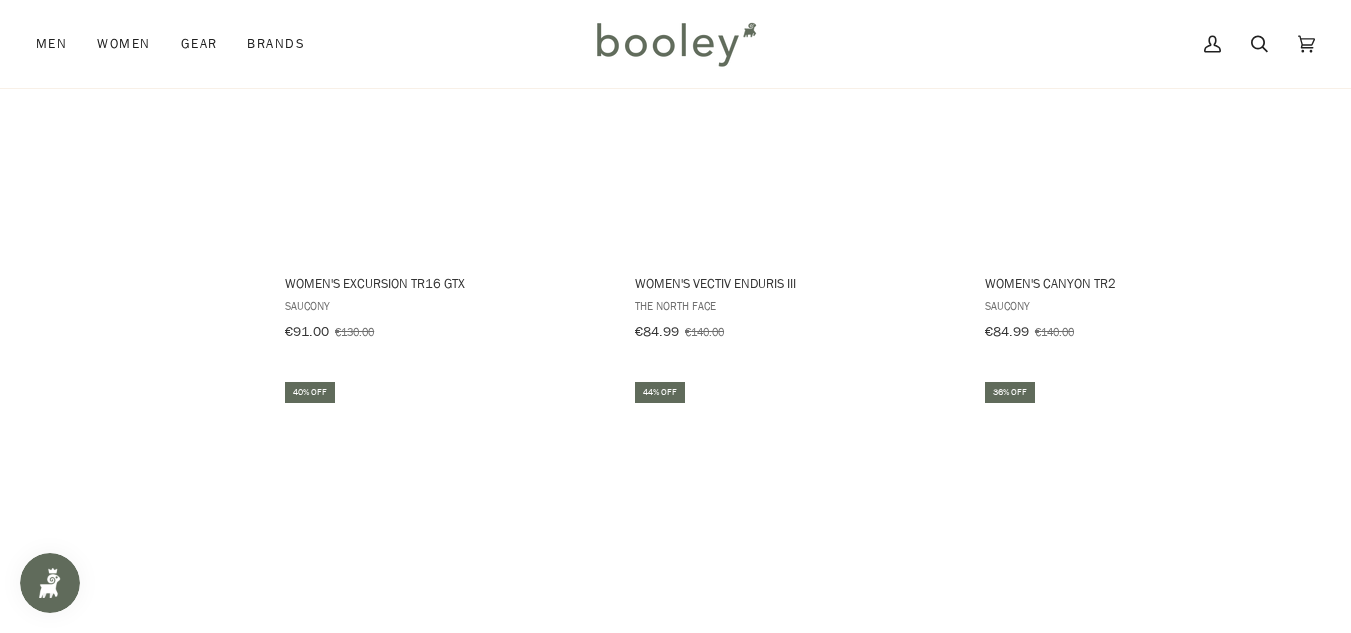 scroll, scrollTop: 4913, scrollLeft: 0, axis: vertical 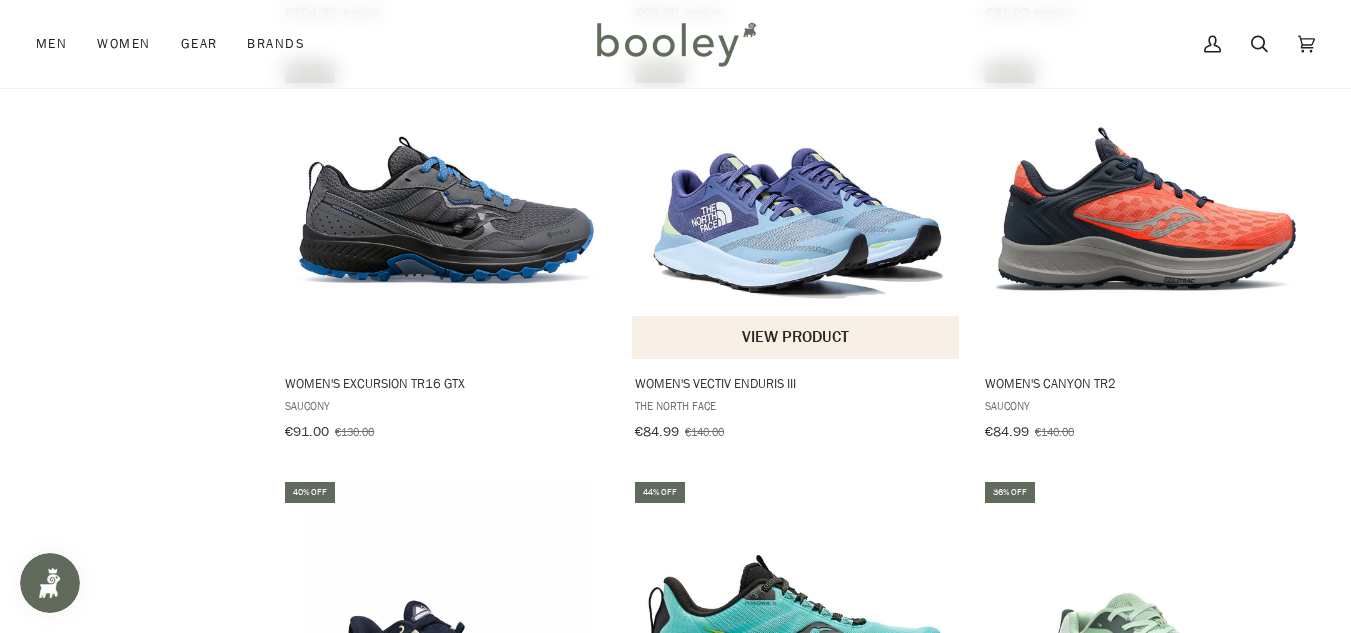 click at bounding box center (796, 209) 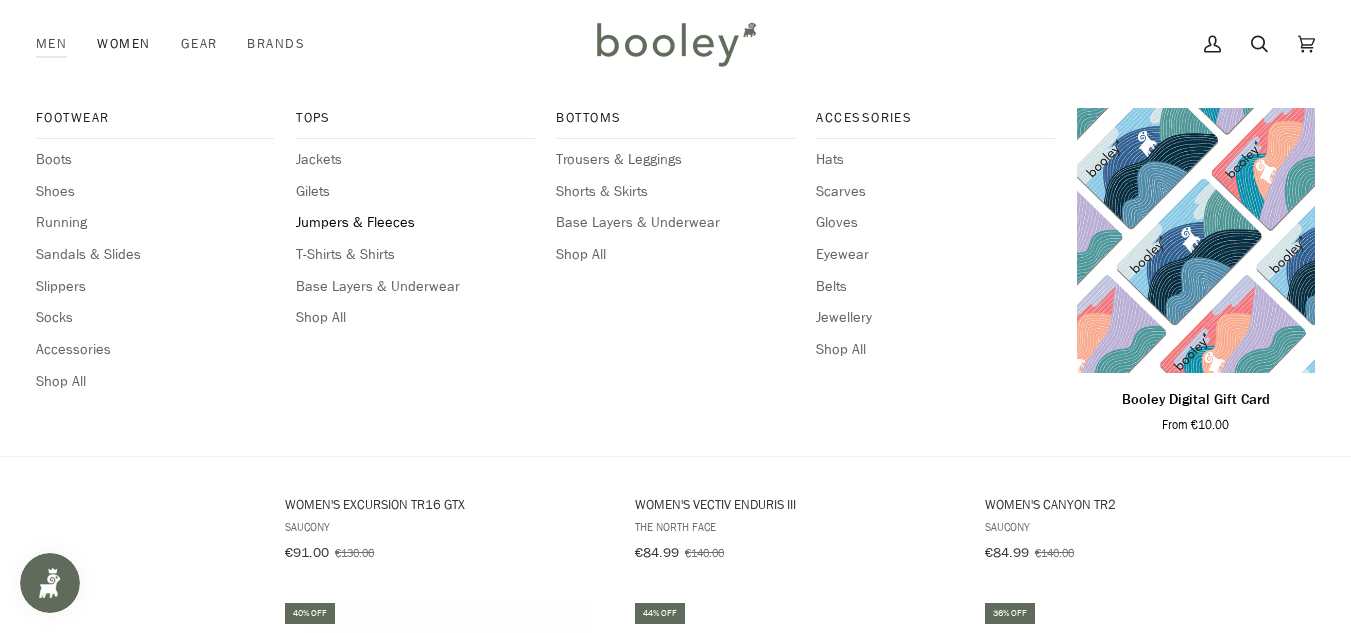 scroll, scrollTop: 4613, scrollLeft: 0, axis: vertical 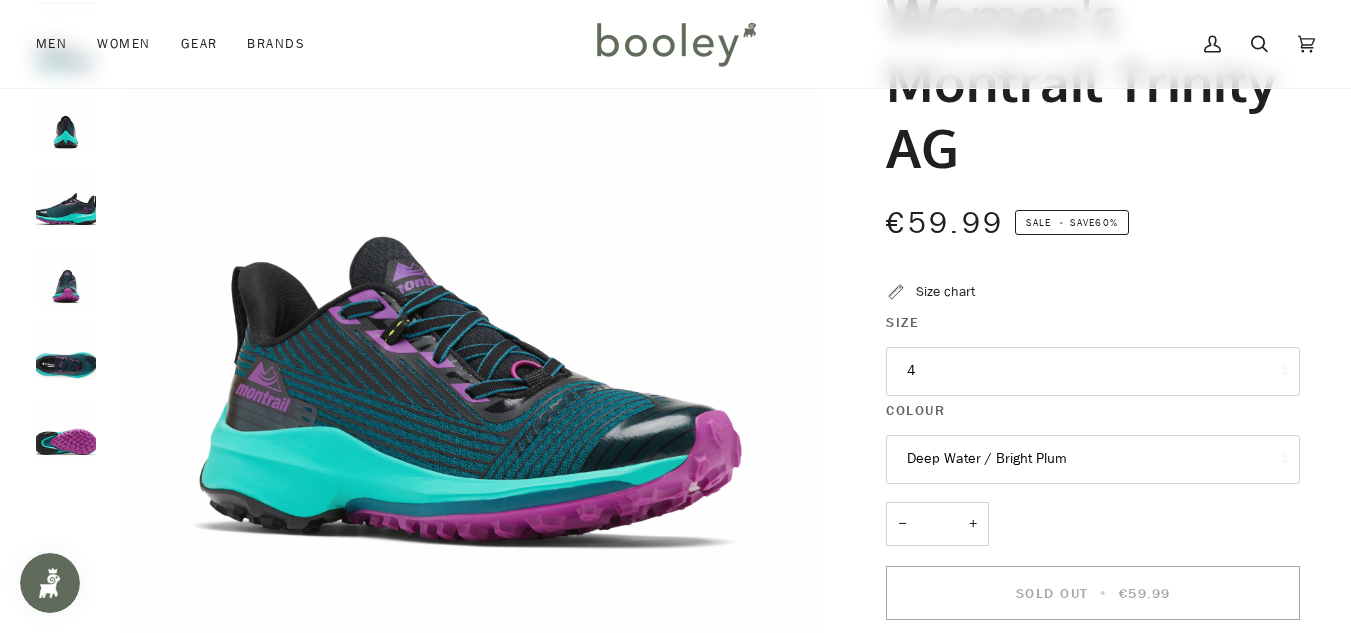 click on "4" at bounding box center [1093, 371] 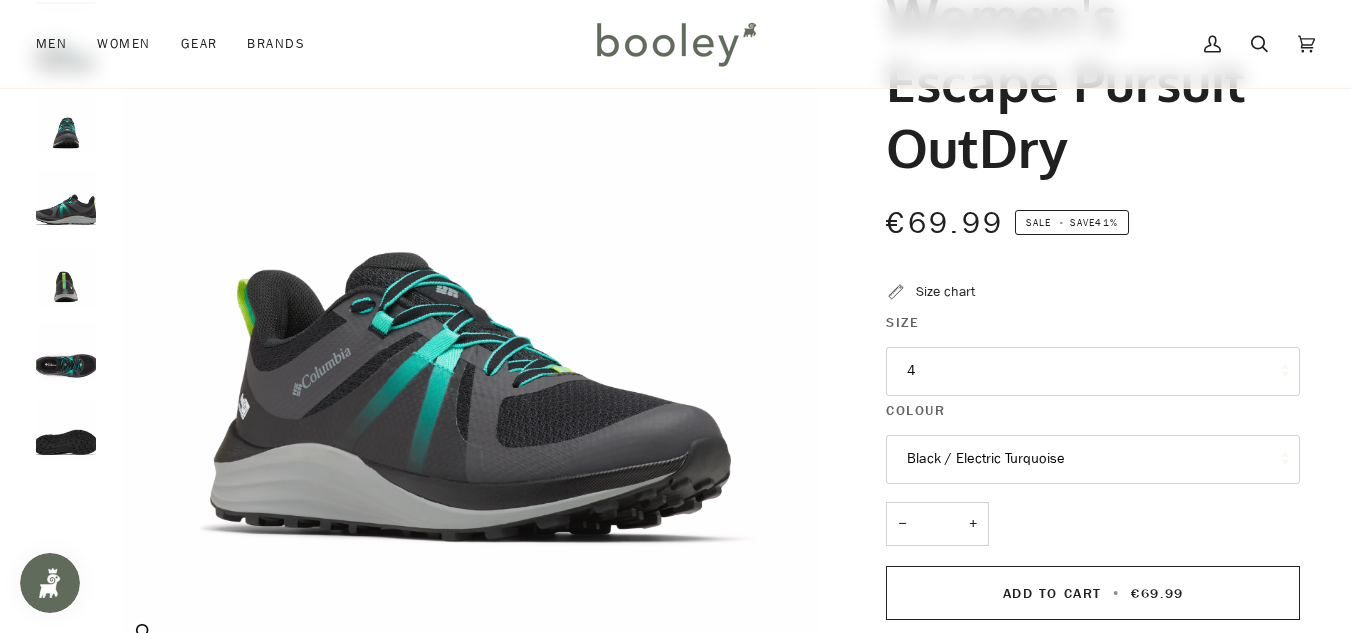 scroll, scrollTop: 0, scrollLeft: 0, axis: both 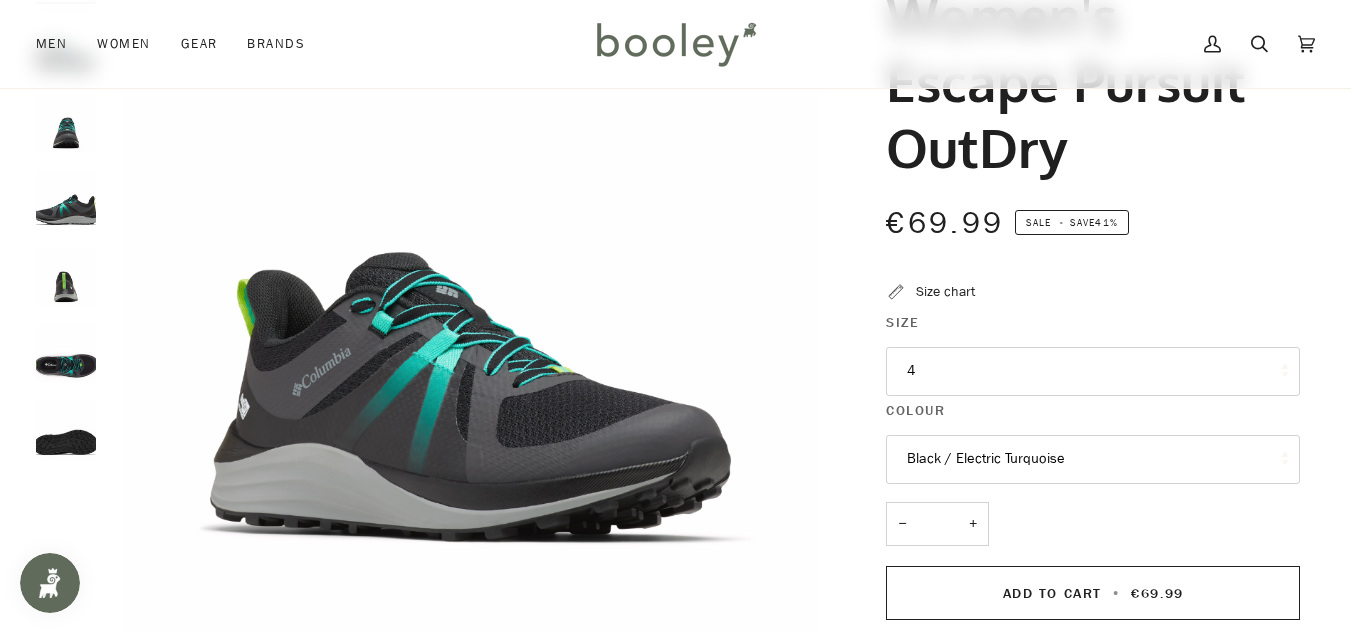 click on "4" at bounding box center (1093, 371) 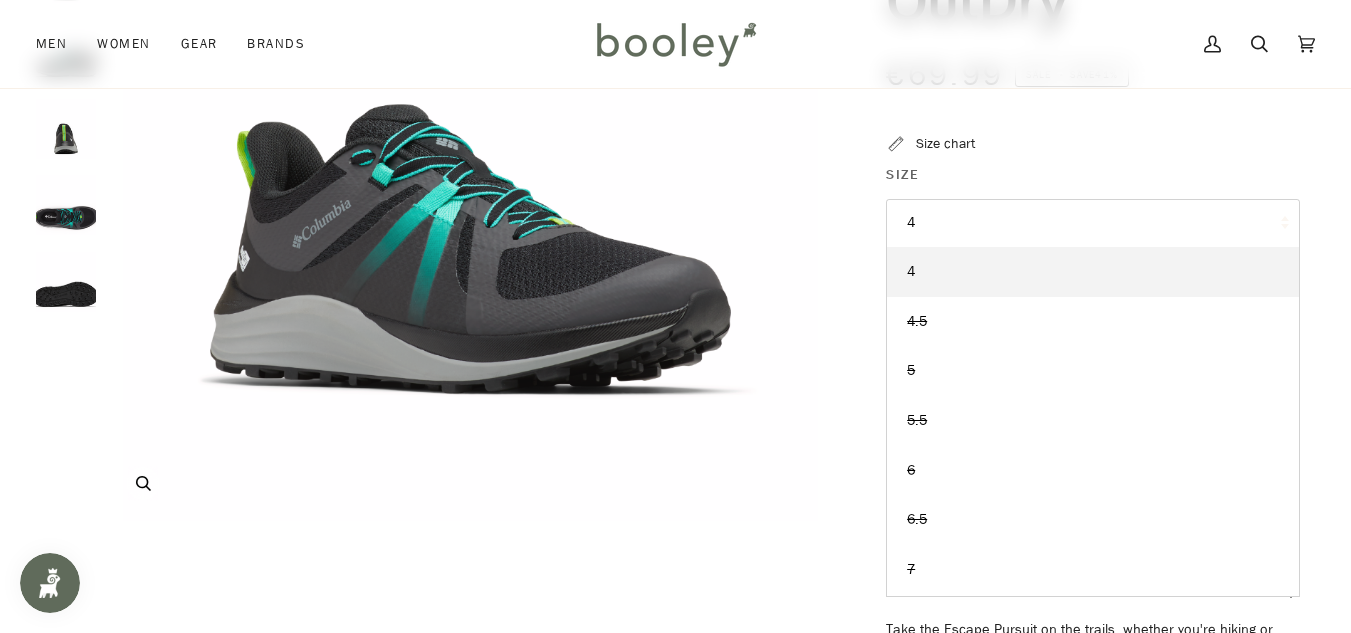 scroll, scrollTop: 200, scrollLeft: 0, axis: vertical 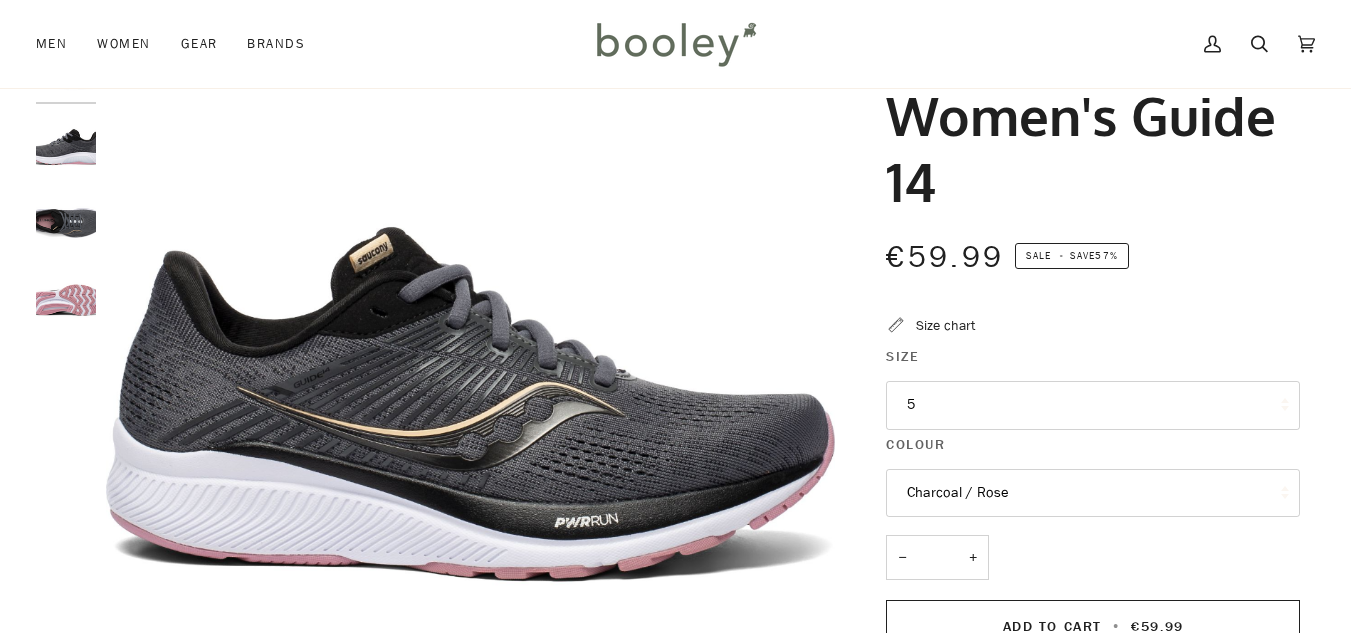 click at bounding box center (66, 223) 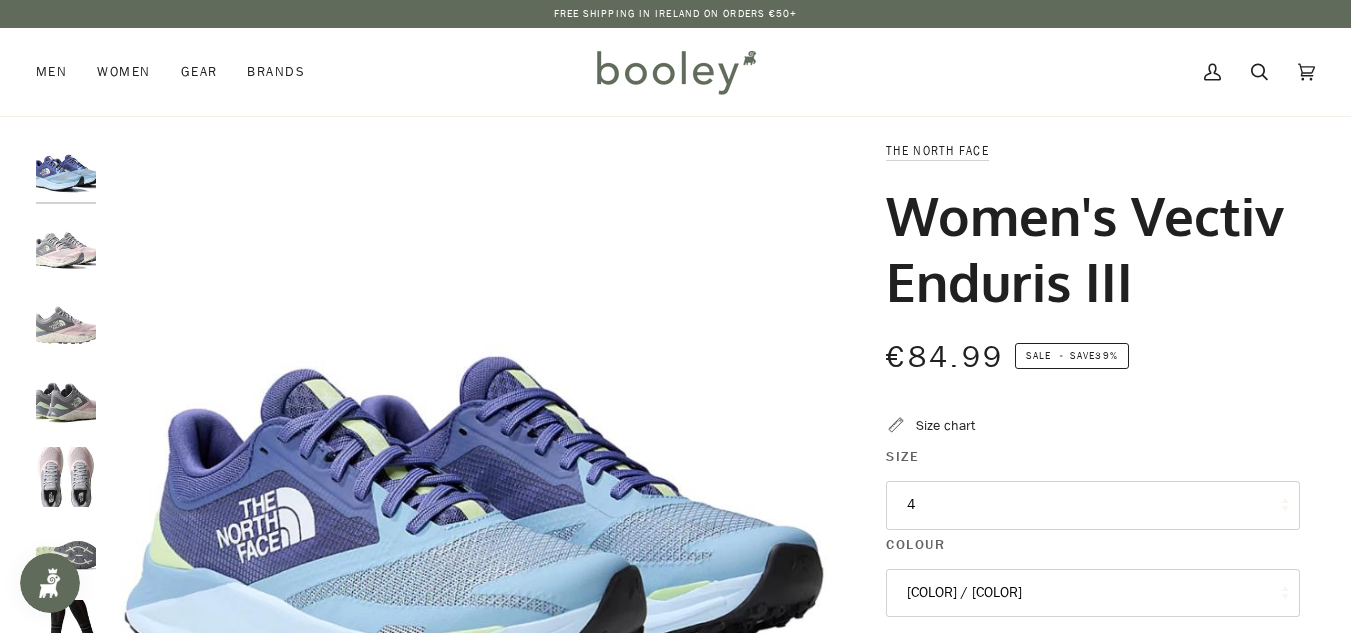 scroll, scrollTop: 100, scrollLeft: 0, axis: vertical 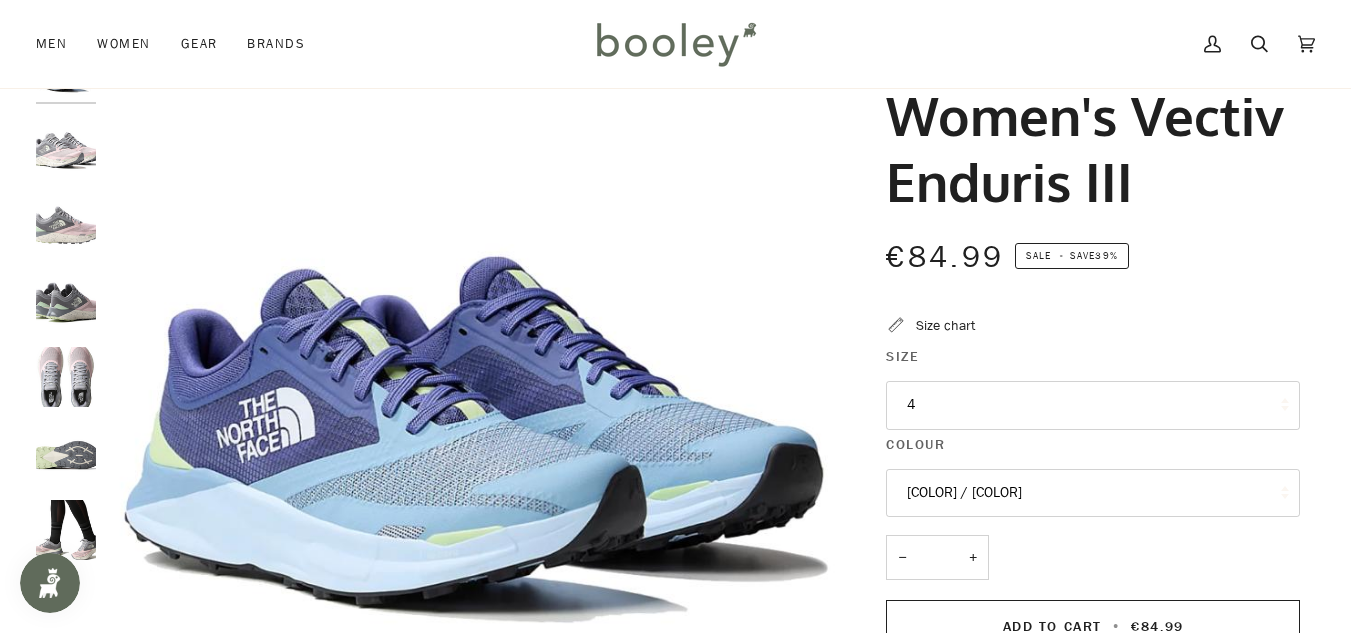 click on "4" at bounding box center [1093, 405] 